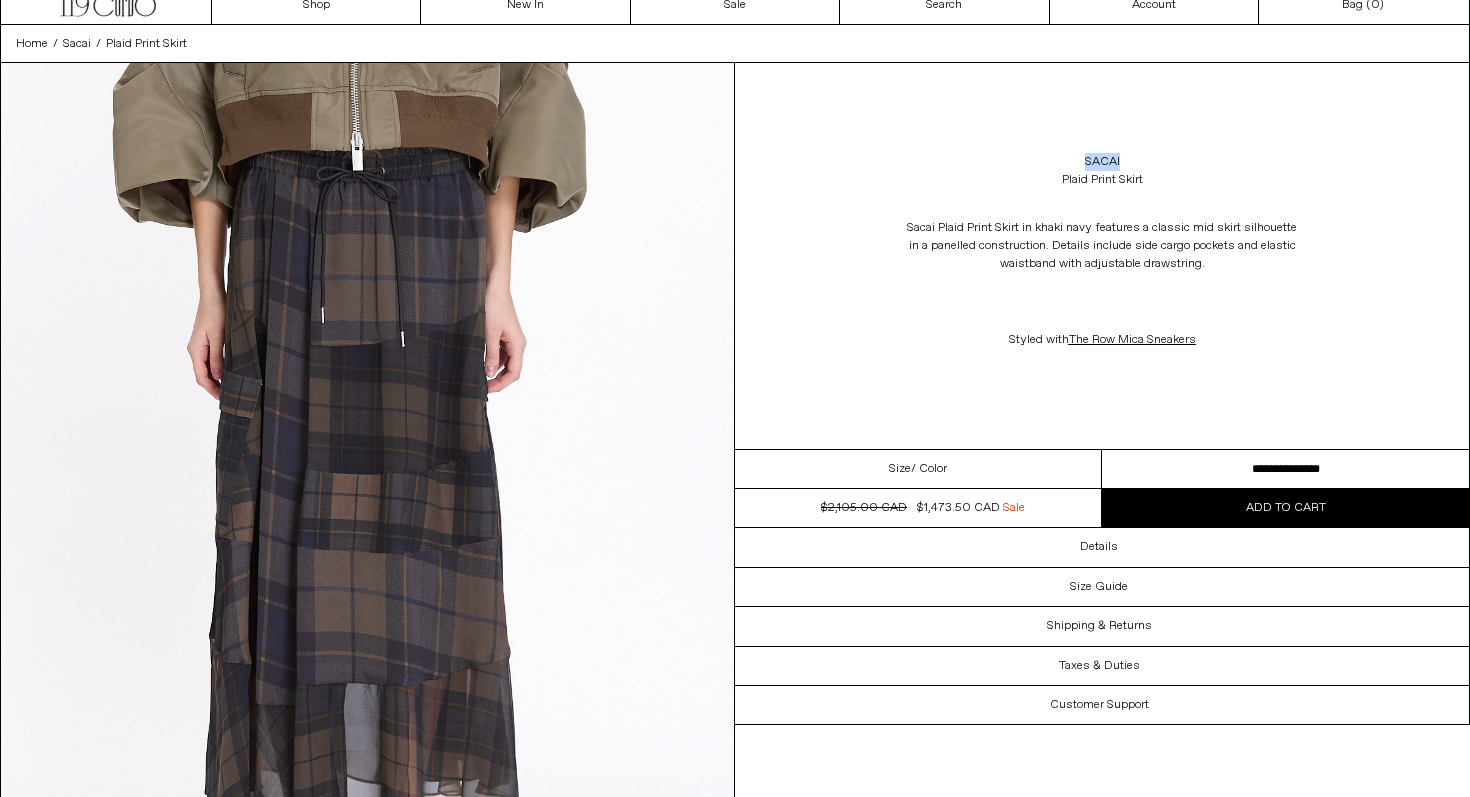 scroll, scrollTop: 0, scrollLeft: 0, axis: both 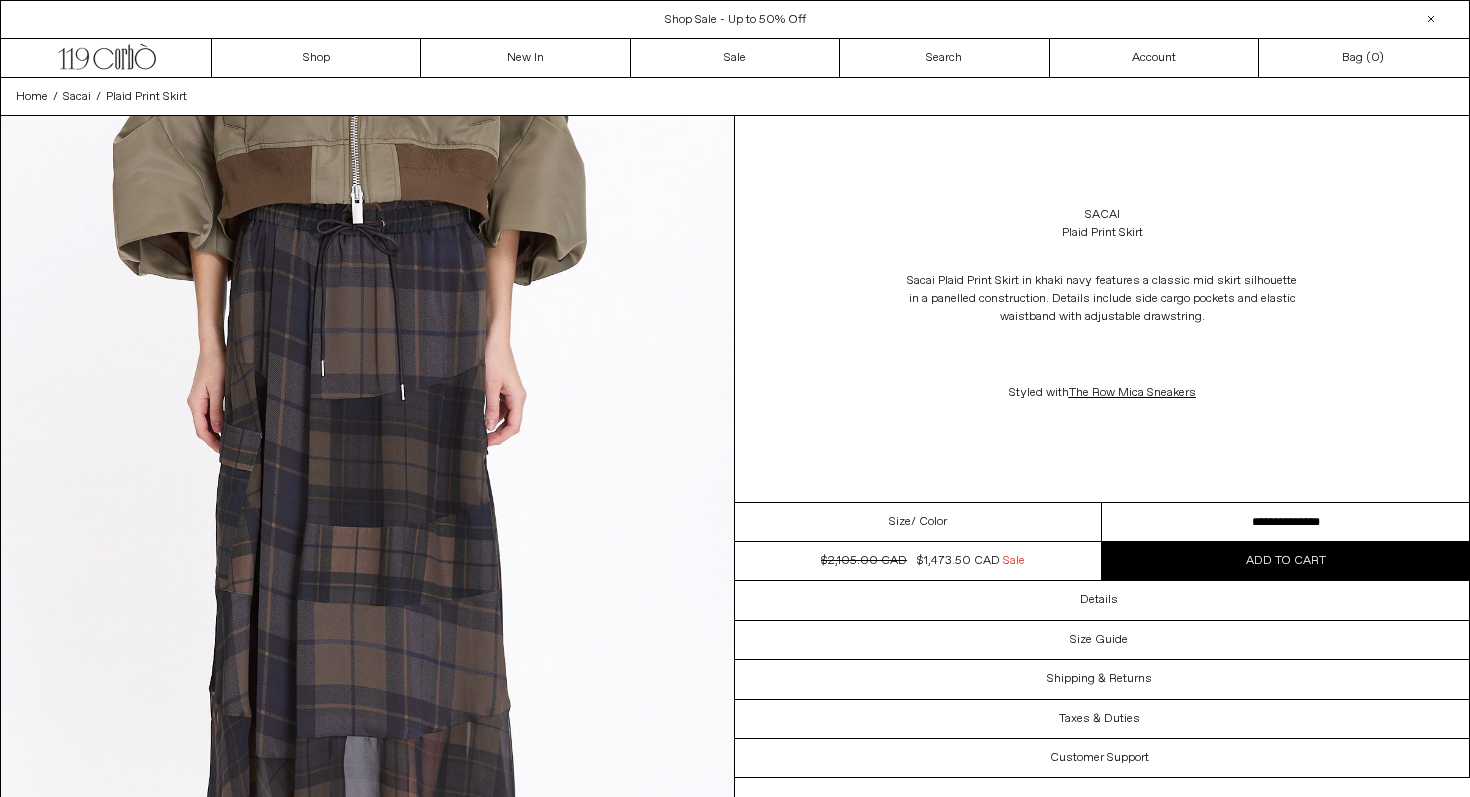 click on "Size
/ Color" at bounding box center [918, 522] 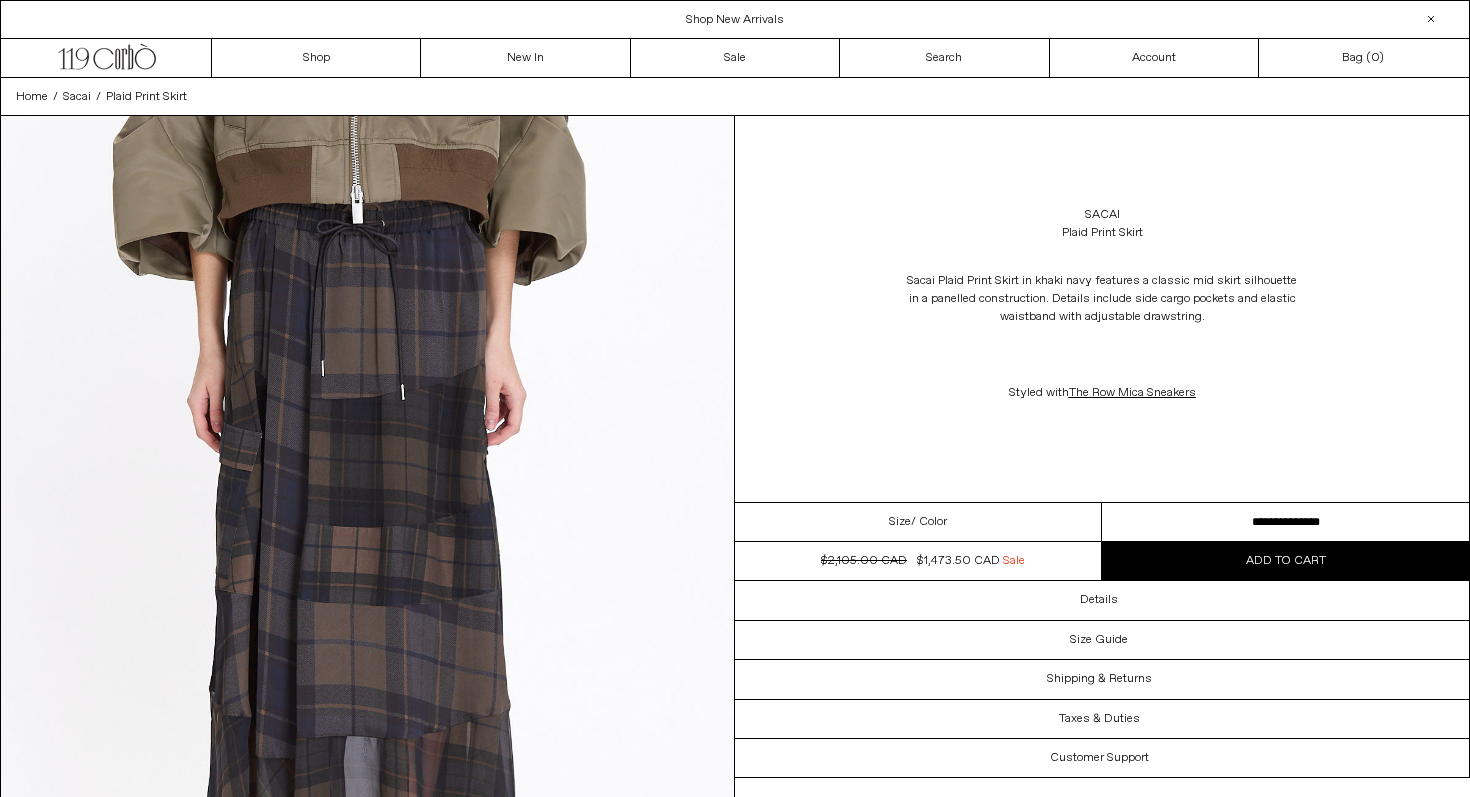 click on "Size" at bounding box center [900, 522] 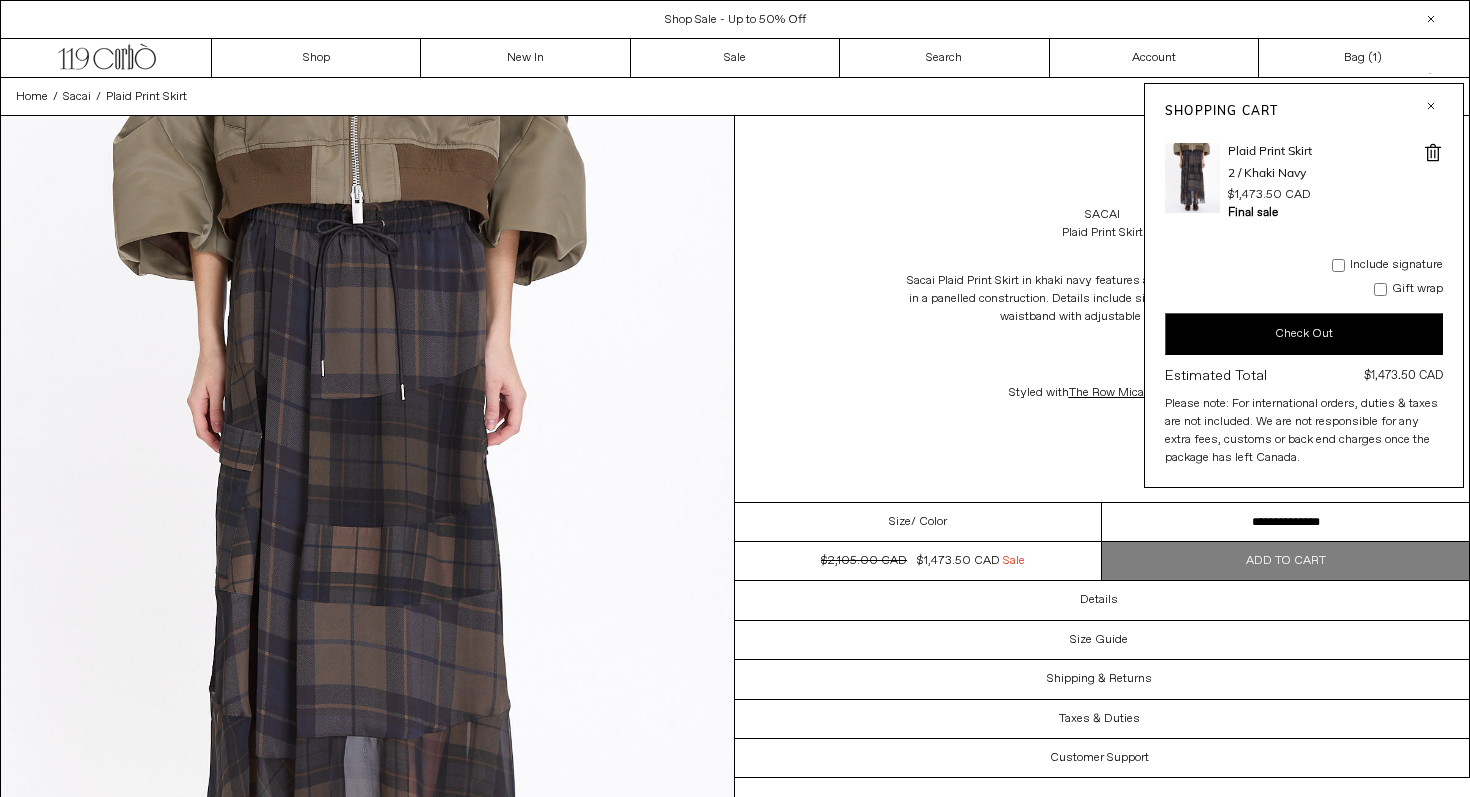 click on "Sacai
Plaid Print Skirt
Sacai Plaid Print Skirt in khaki navy features a classic mid skirt silhouette in a panelled construction. Details include side cargo pockets and elastic waistband with adjustable drawstring.
Styled with  The Row Mica Sneakers" at bounding box center (1102, 309) 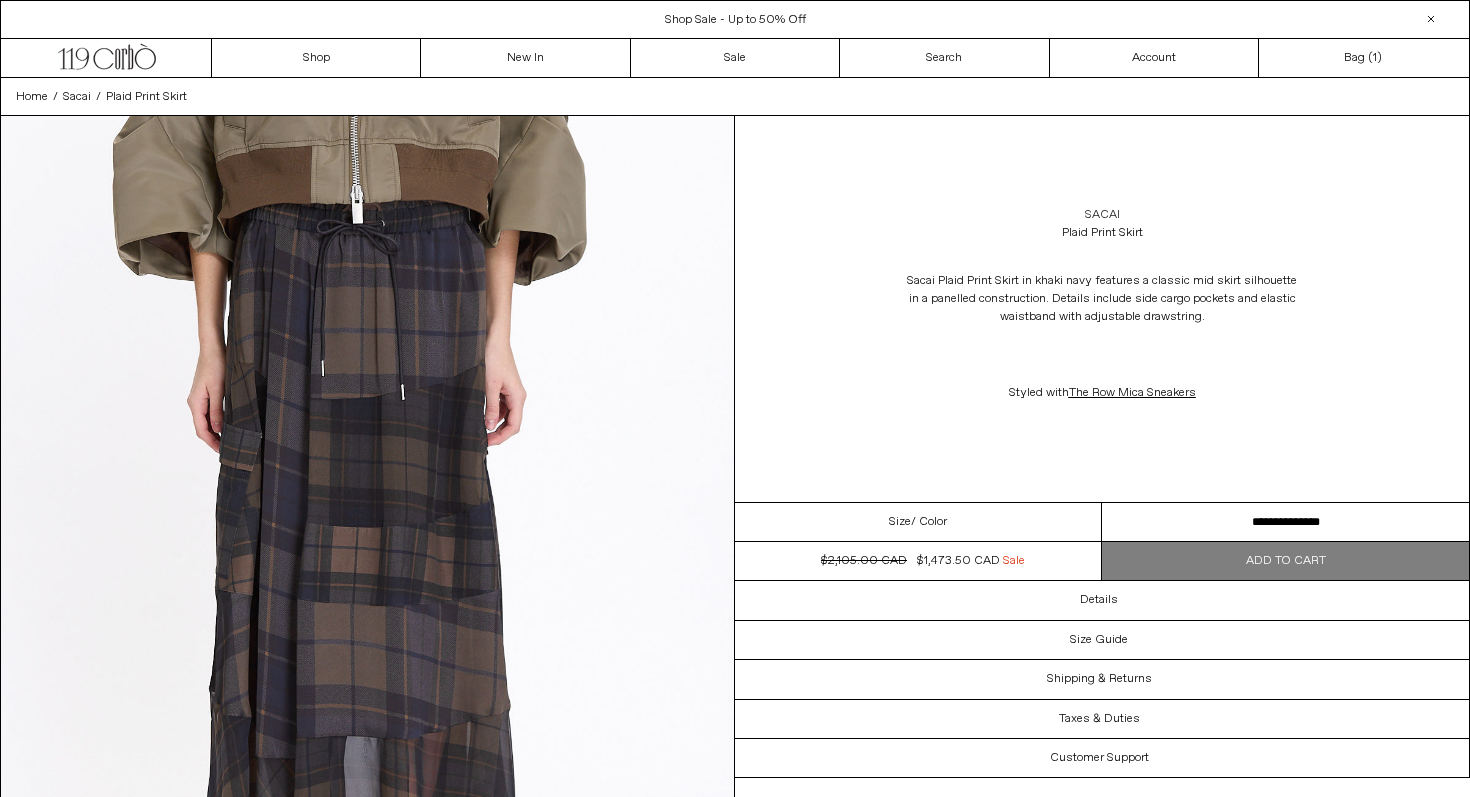 click on "Sacai" at bounding box center [1102, 215] 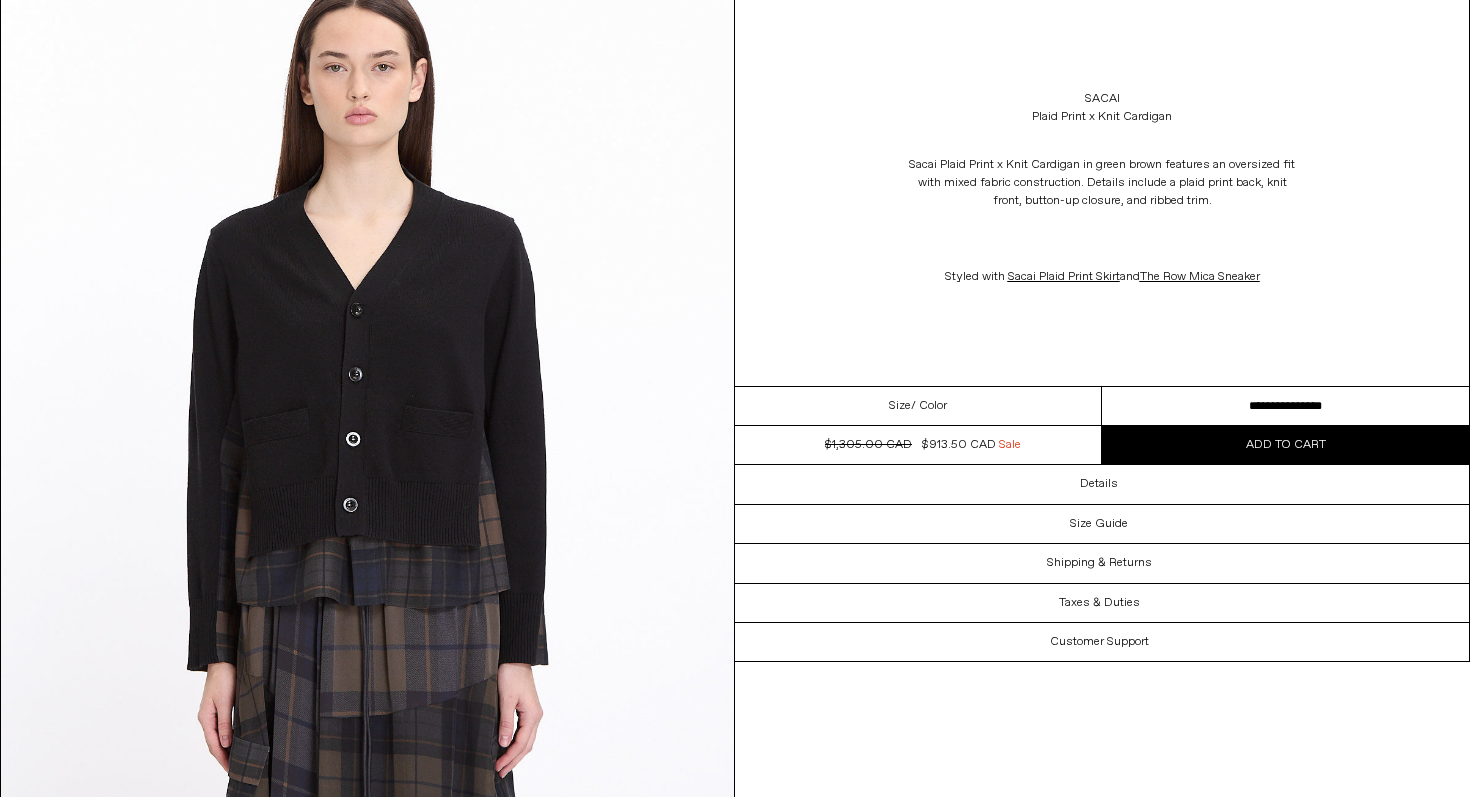 scroll, scrollTop: 0, scrollLeft: 0, axis: both 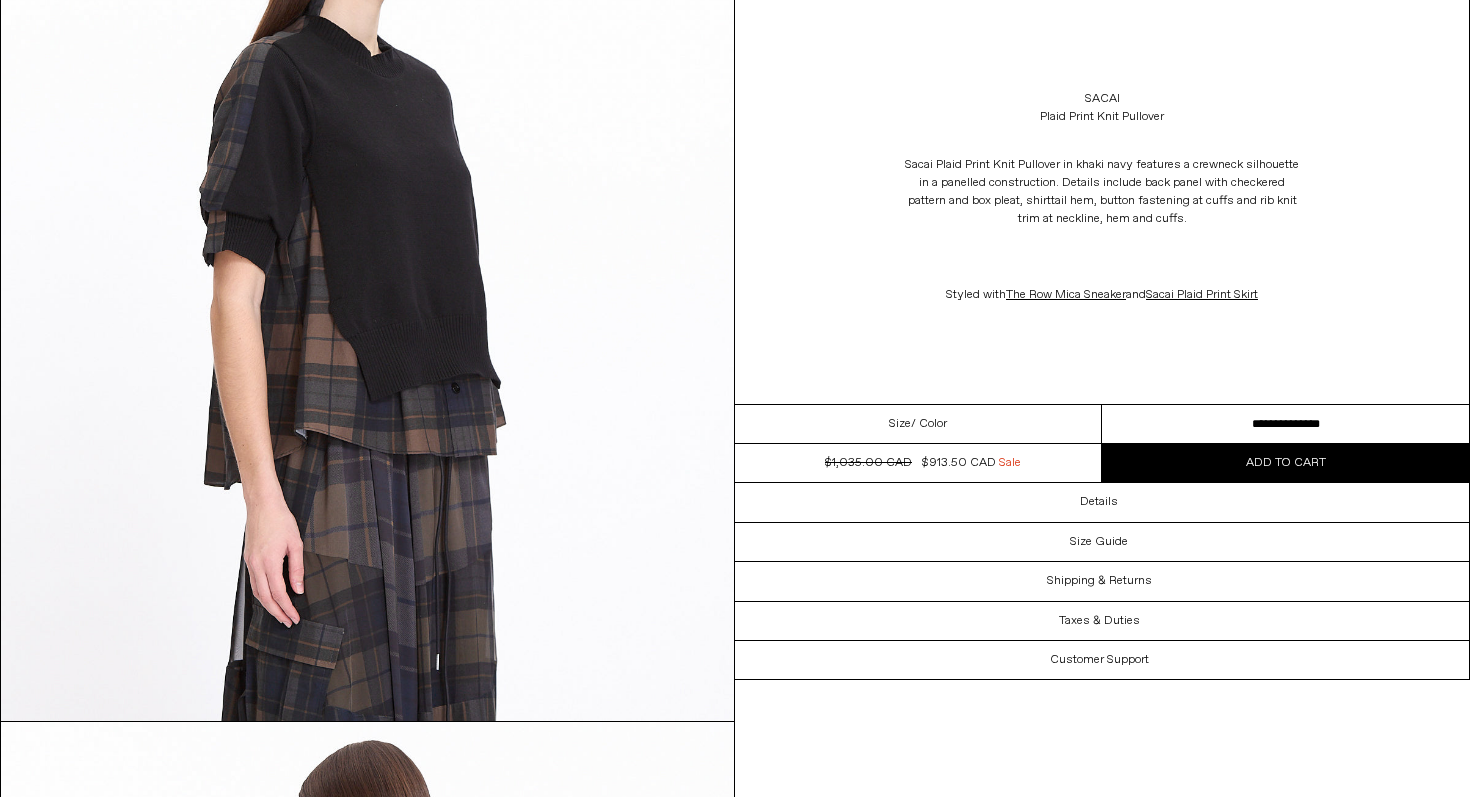 click on "**********" at bounding box center (1285, 424) 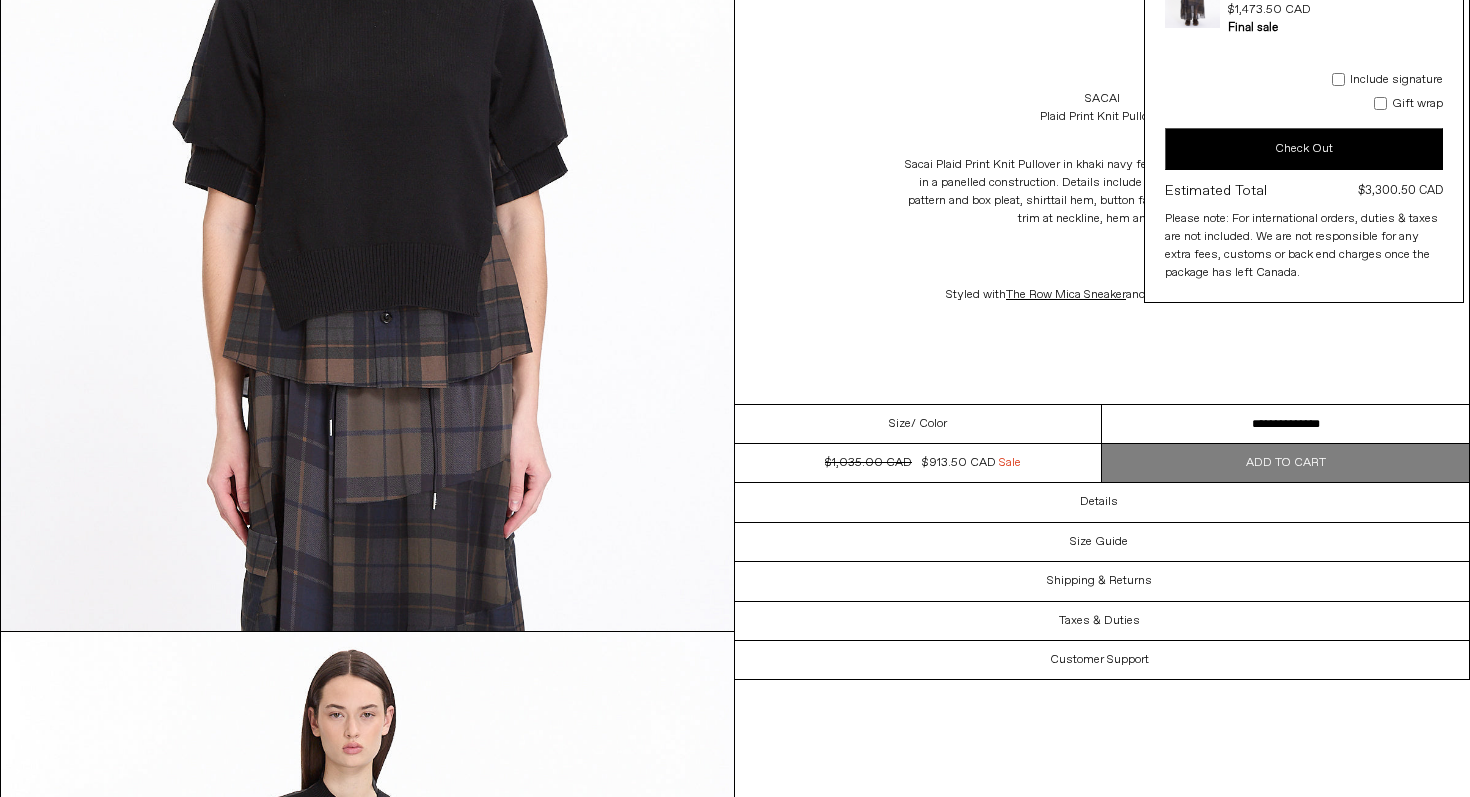 scroll, scrollTop: 0, scrollLeft: 0, axis: both 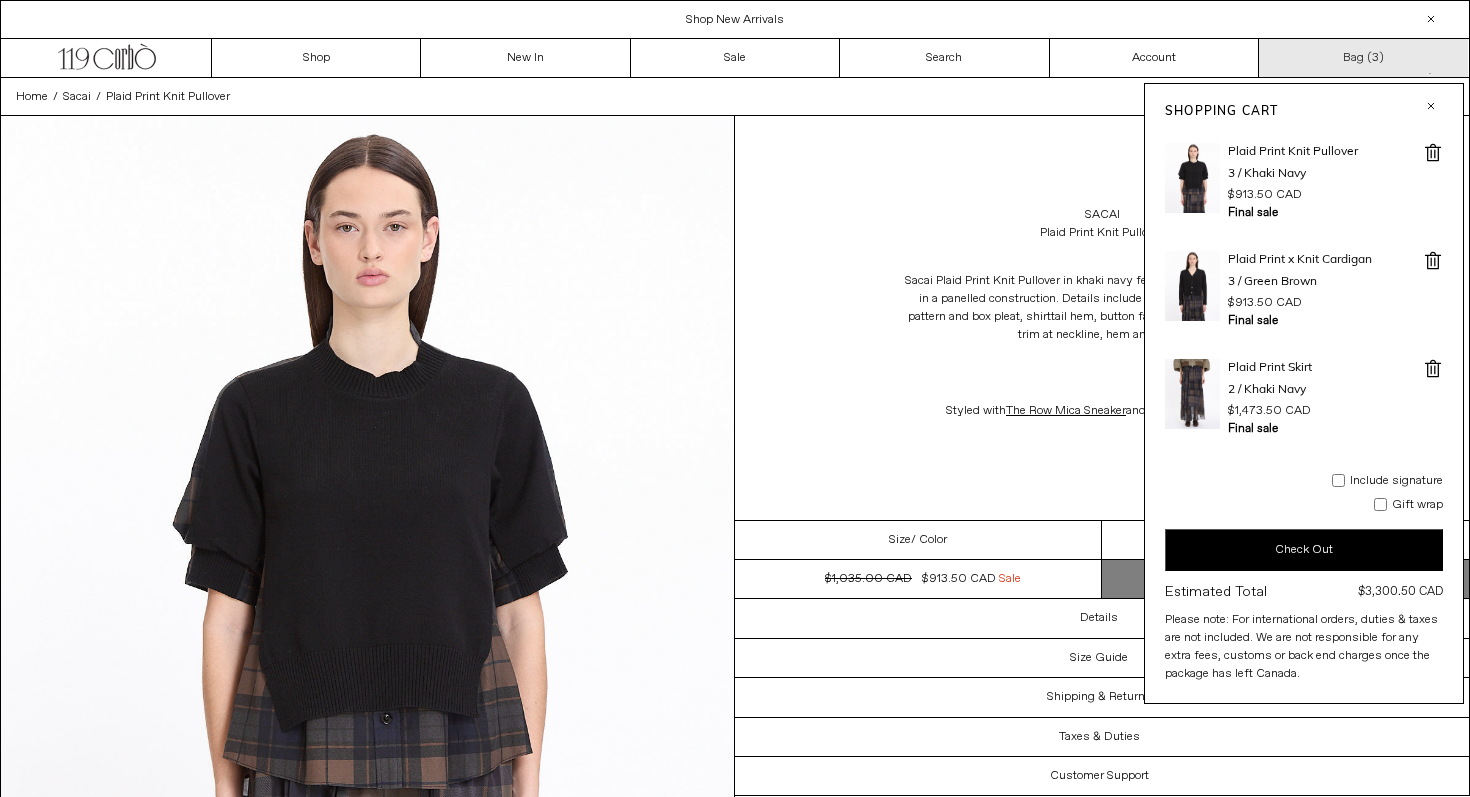 click on "Bag
( 3 )" at bounding box center [1363, 58] 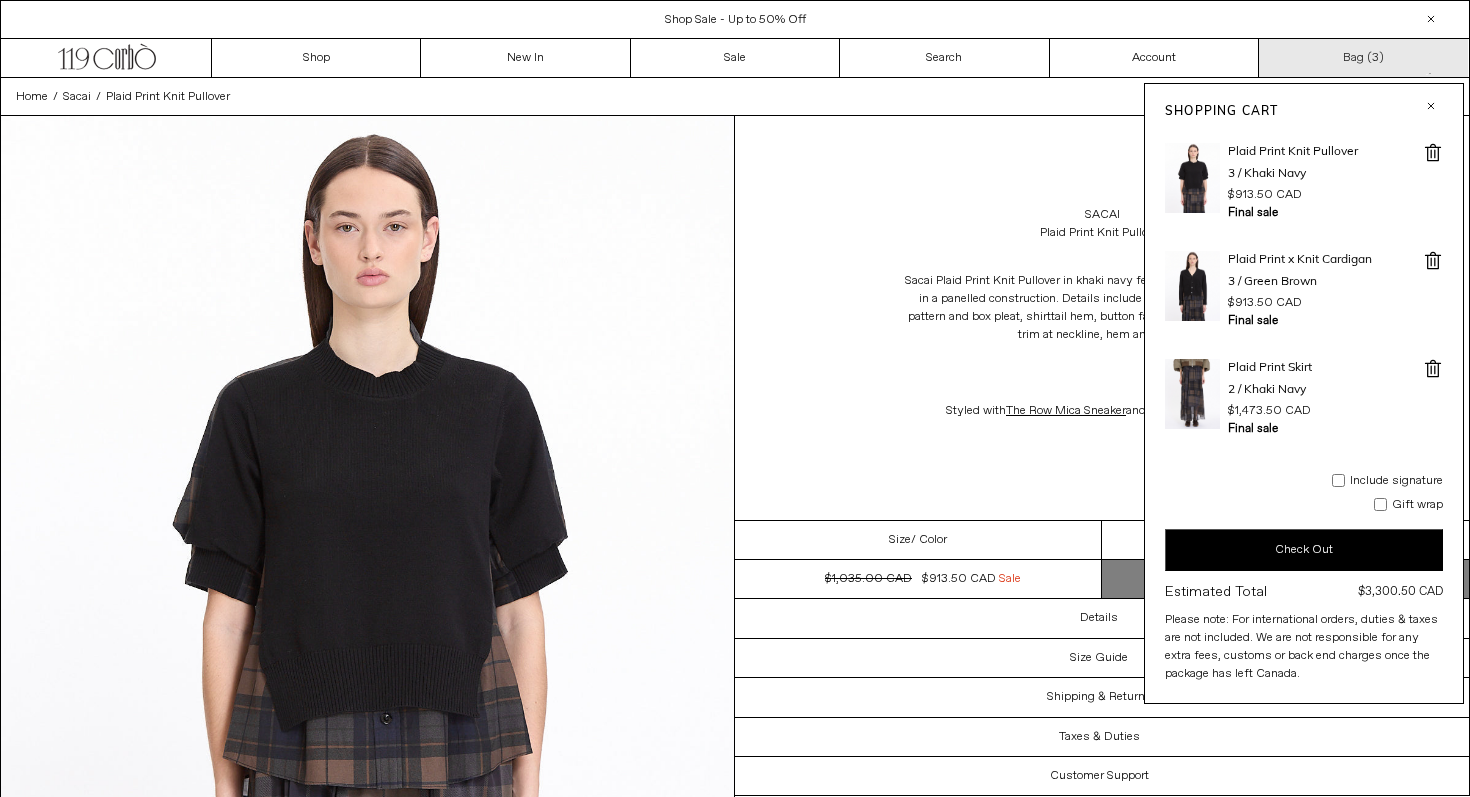 click on "Bag
( 3 )" at bounding box center (1363, 58) 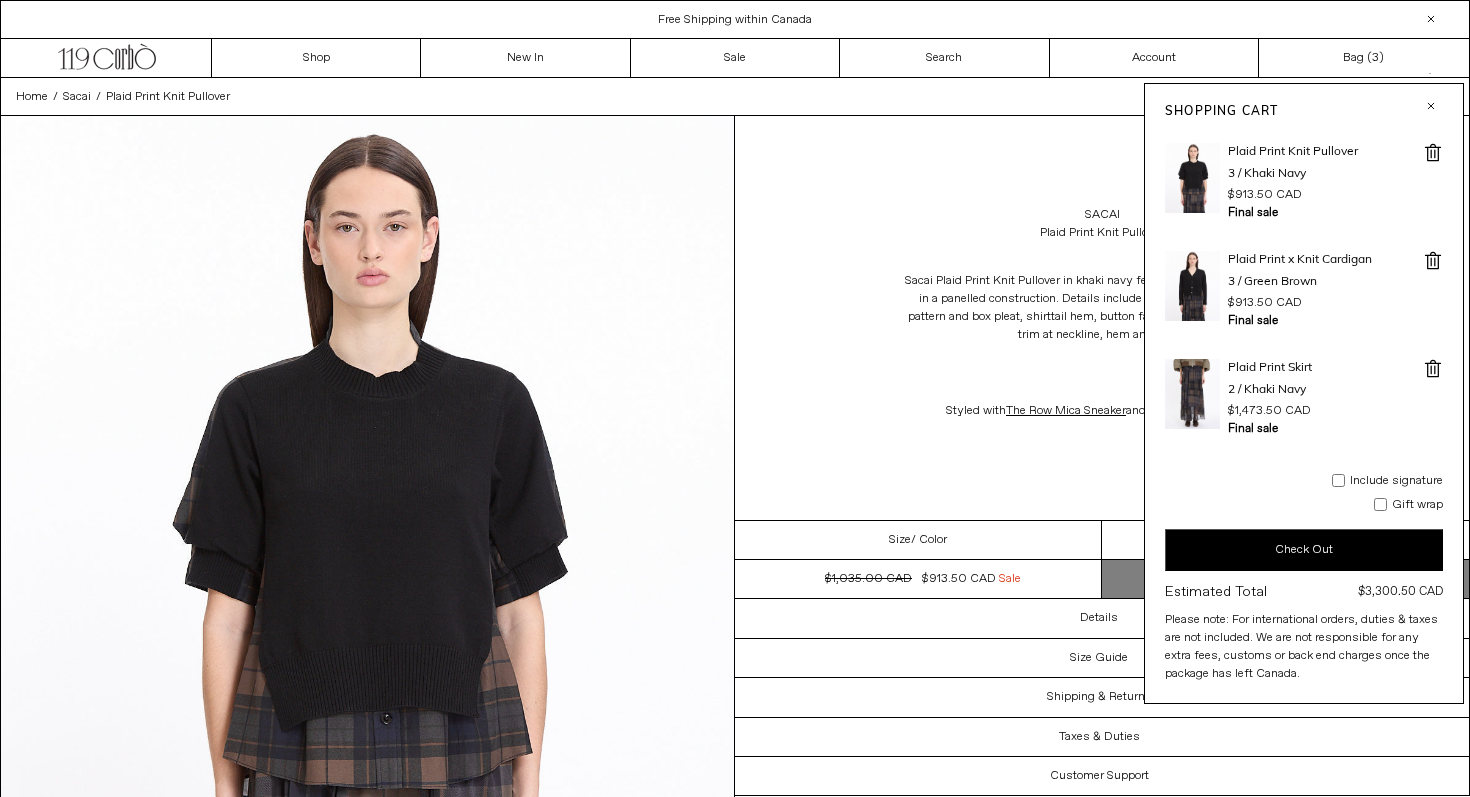 click on "Check Out" at bounding box center (1304, 550) 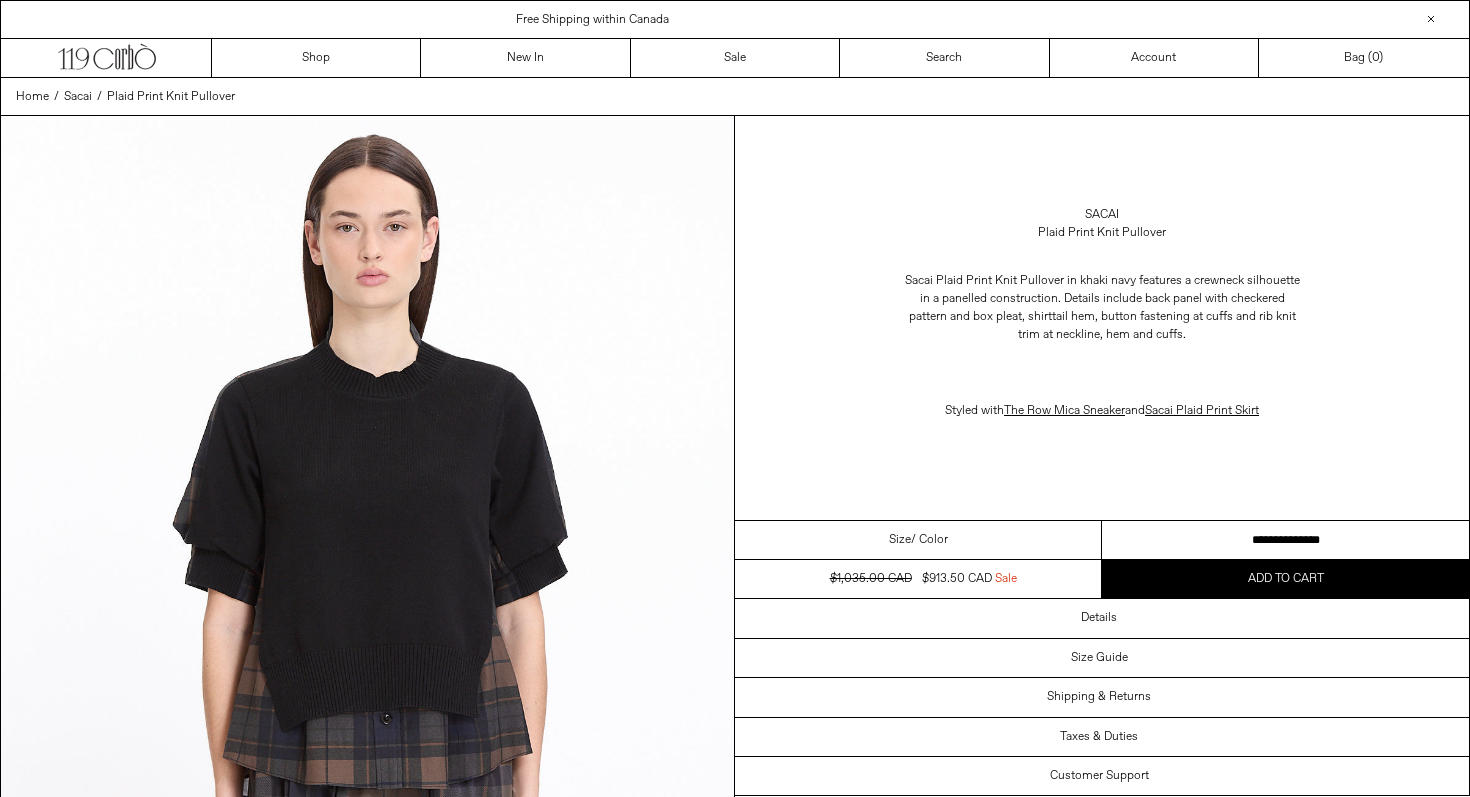 select on "**********" 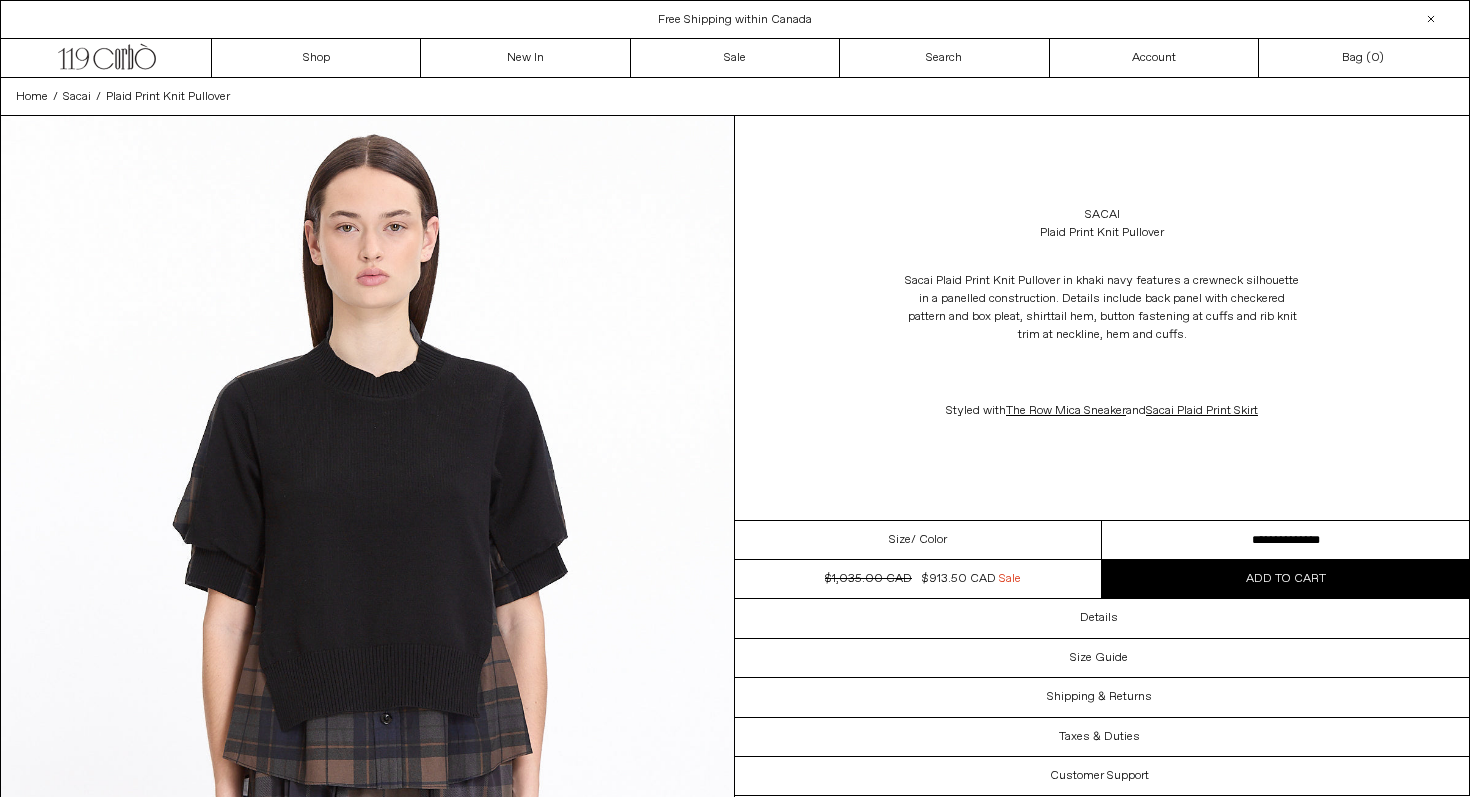 scroll, scrollTop: 0, scrollLeft: 0, axis: both 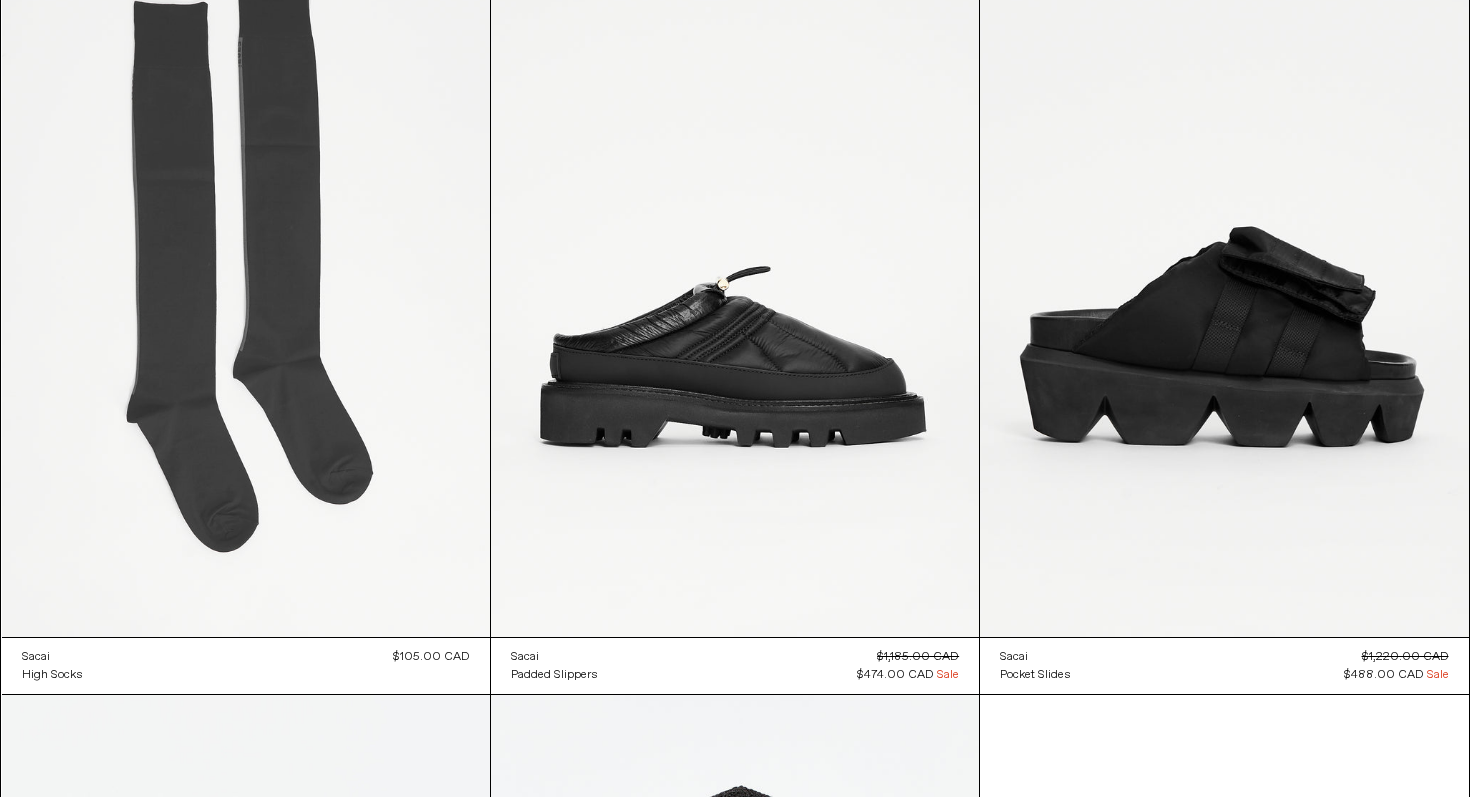 click at bounding box center [246, 270] 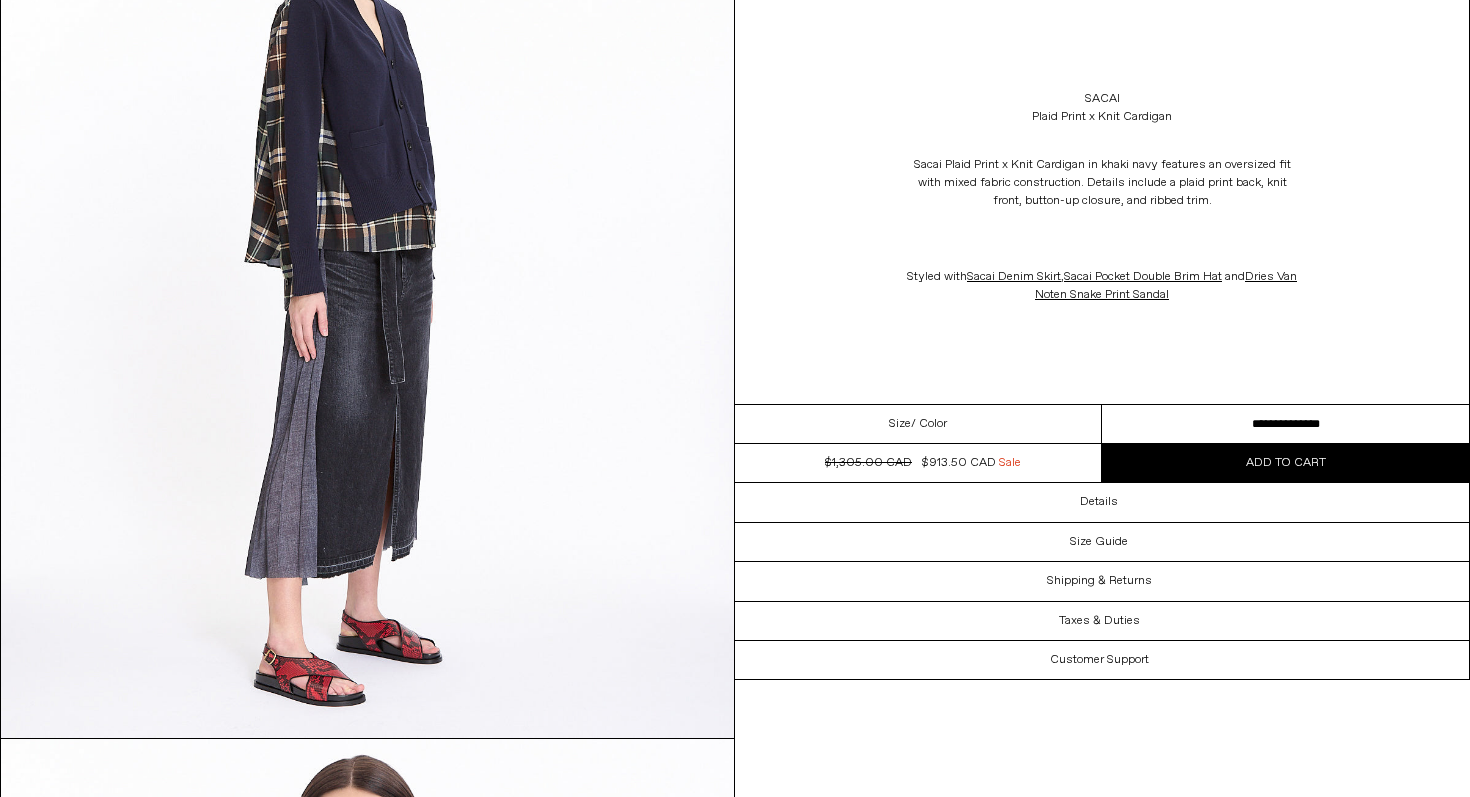 scroll, scrollTop: 0, scrollLeft: 0, axis: both 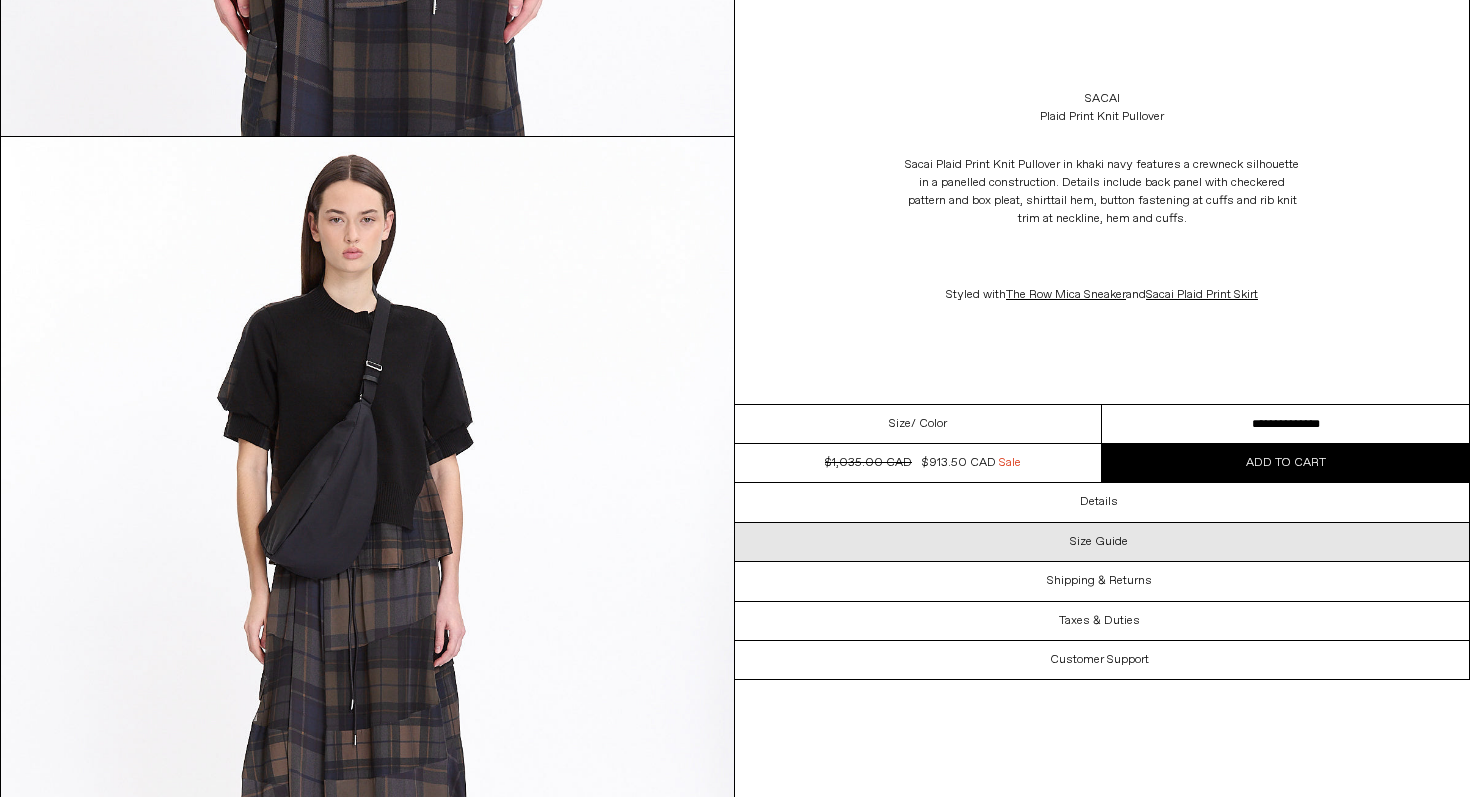 click on "Size Guide" at bounding box center [1099, 542] 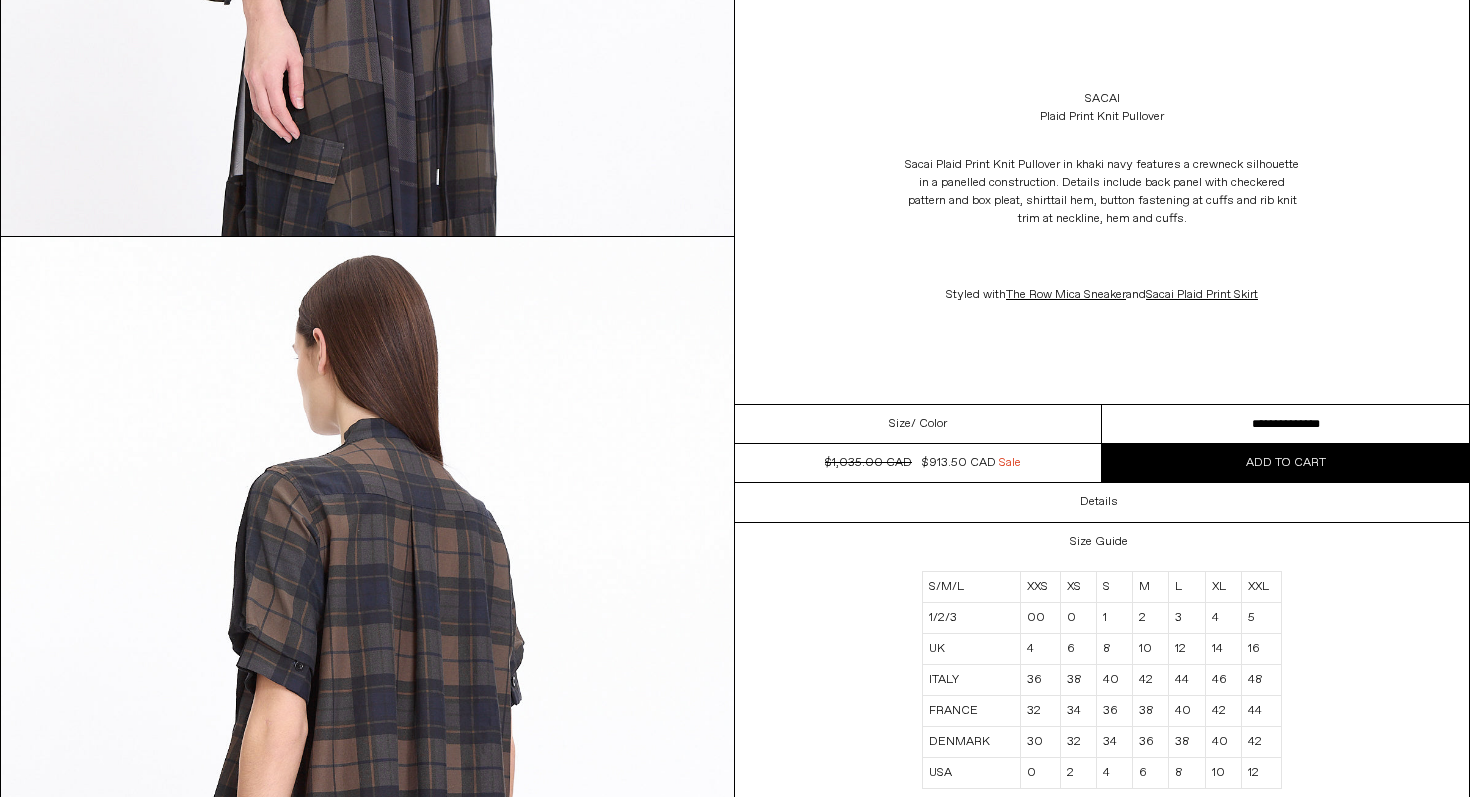scroll, scrollTop: 3127, scrollLeft: 0, axis: vertical 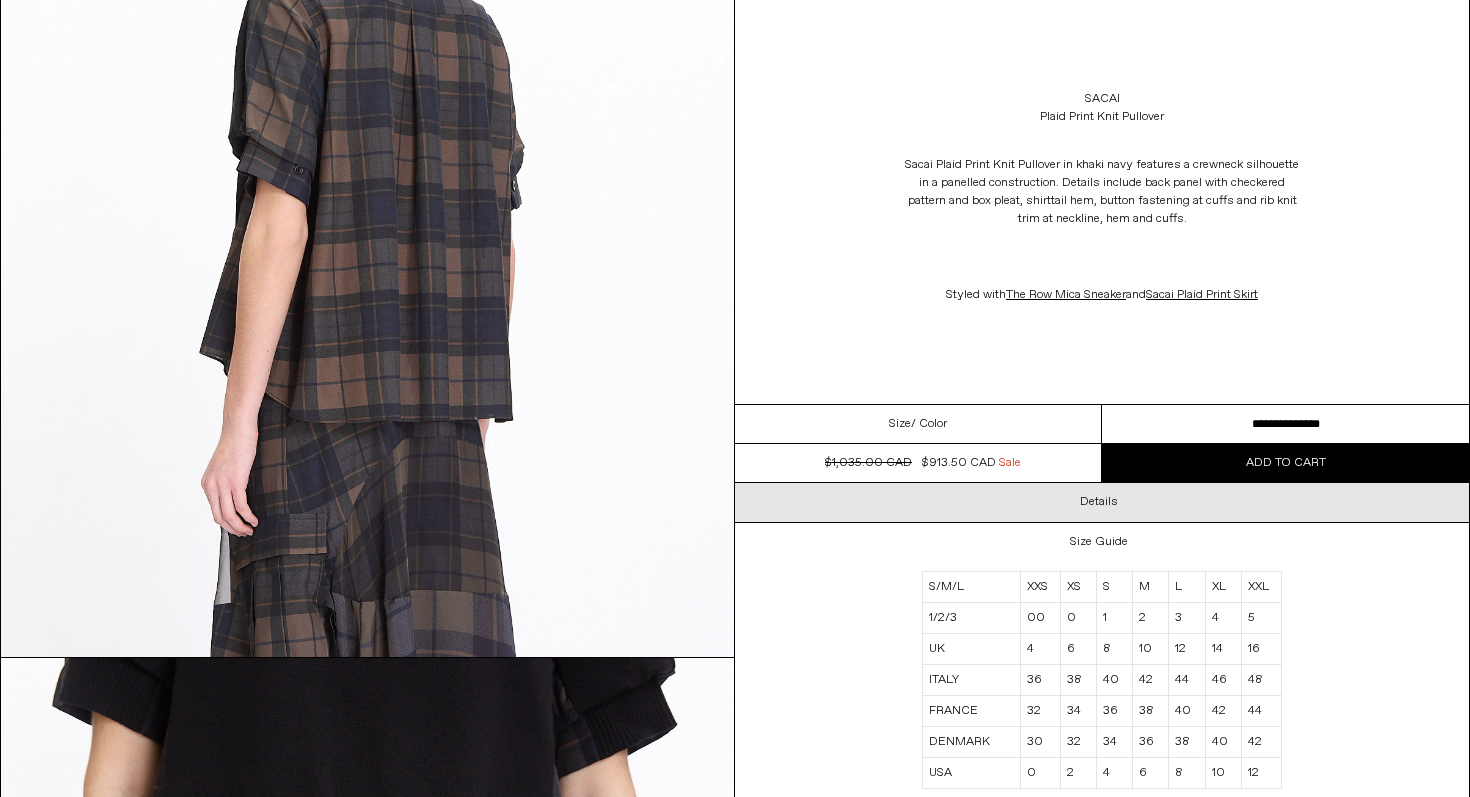 click on "Details" at bounding box center [1099, 502] 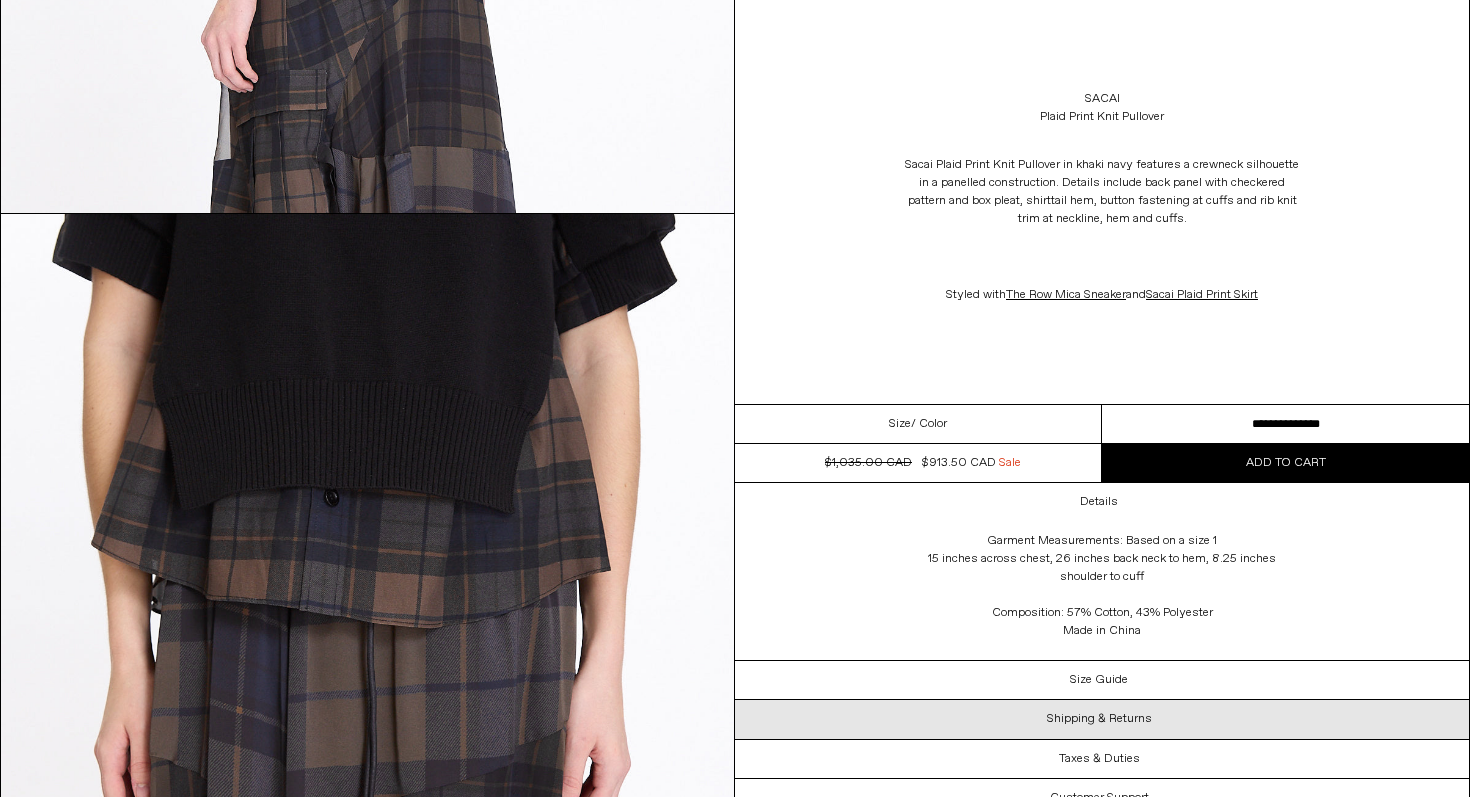 scroll, scrollTop: 3575, scrollLeft: 0, axis: vertical 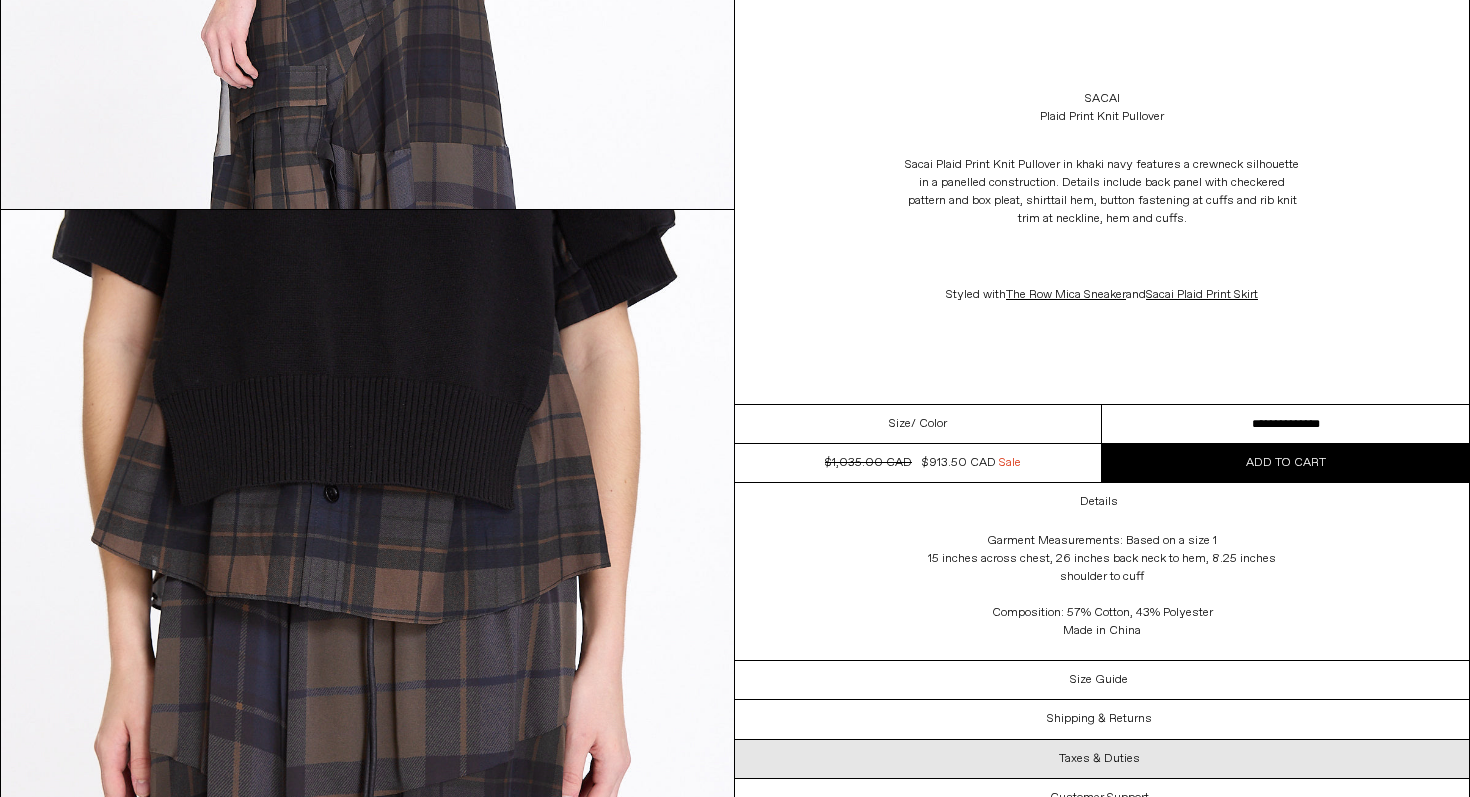 click on "Taxes & Duties" at bounding box center [1102, 759] 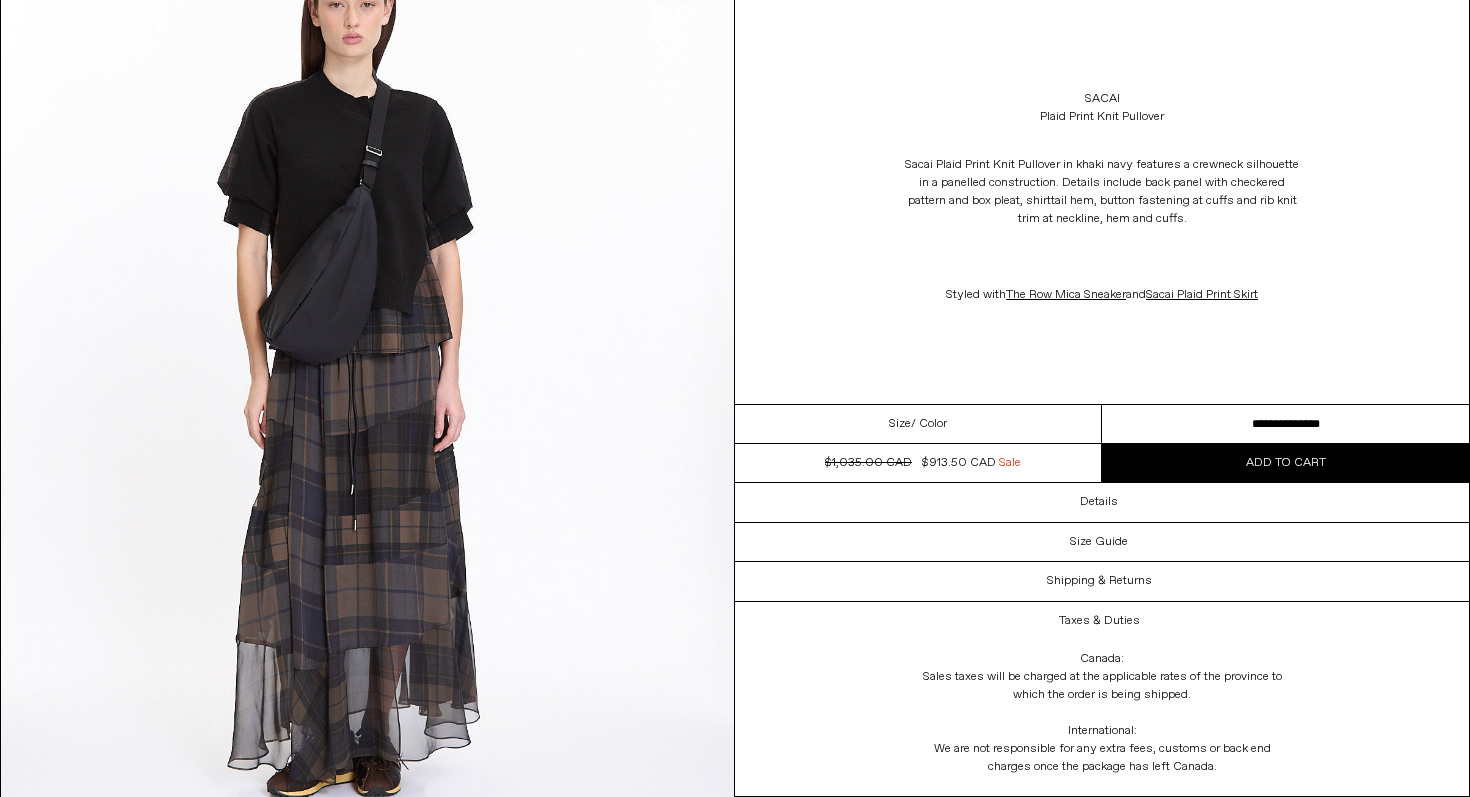 scroll, scrollTop: 1098, scrollLeft: 0, axis: vertical 